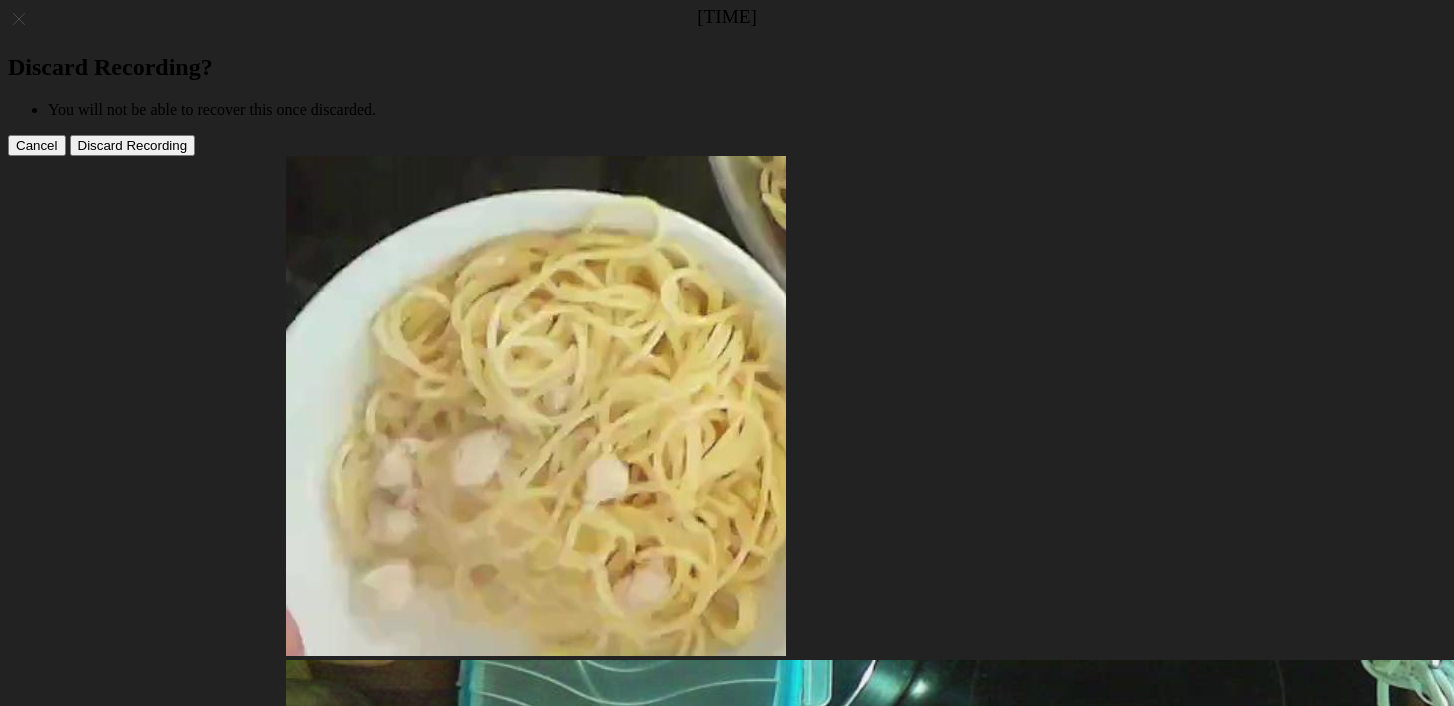 scroll, scrollTop: 0, scrollLeft: 0, axis: both 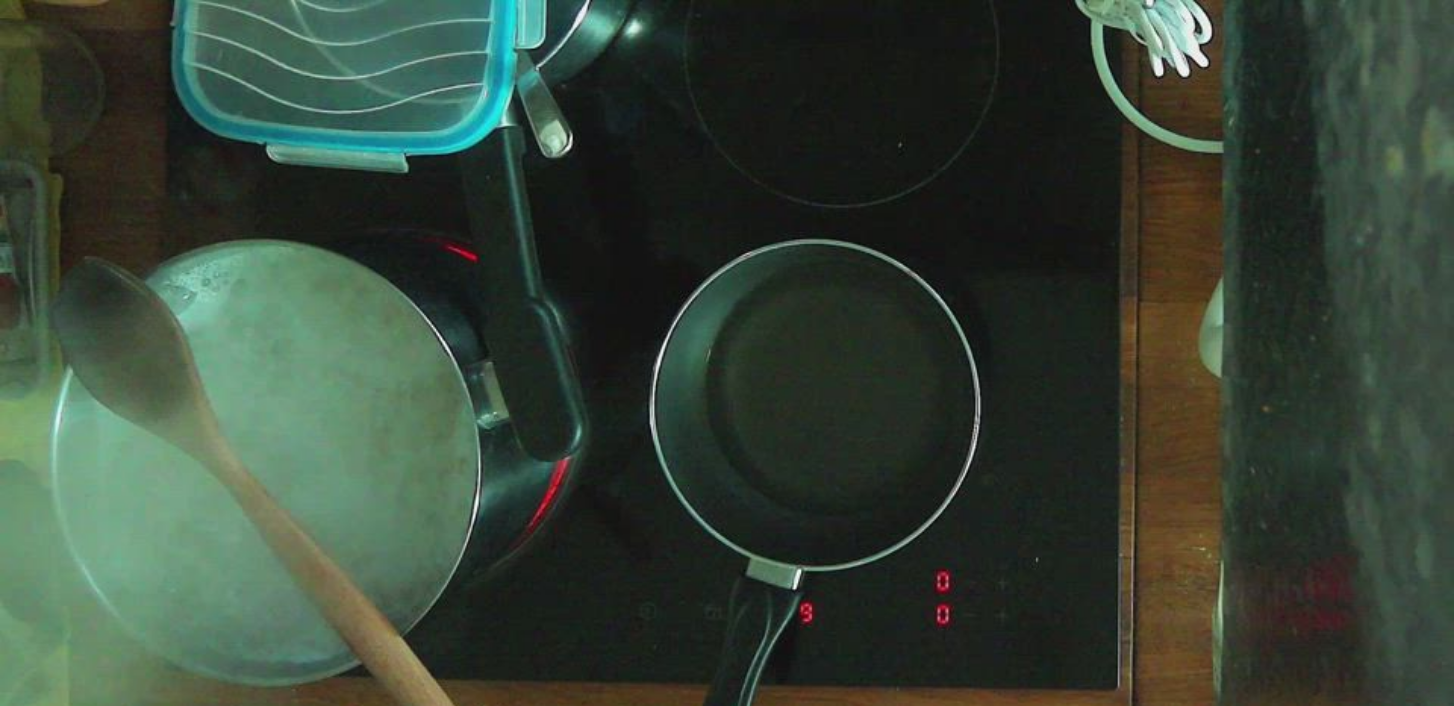 click at bounding box center (301, 990) 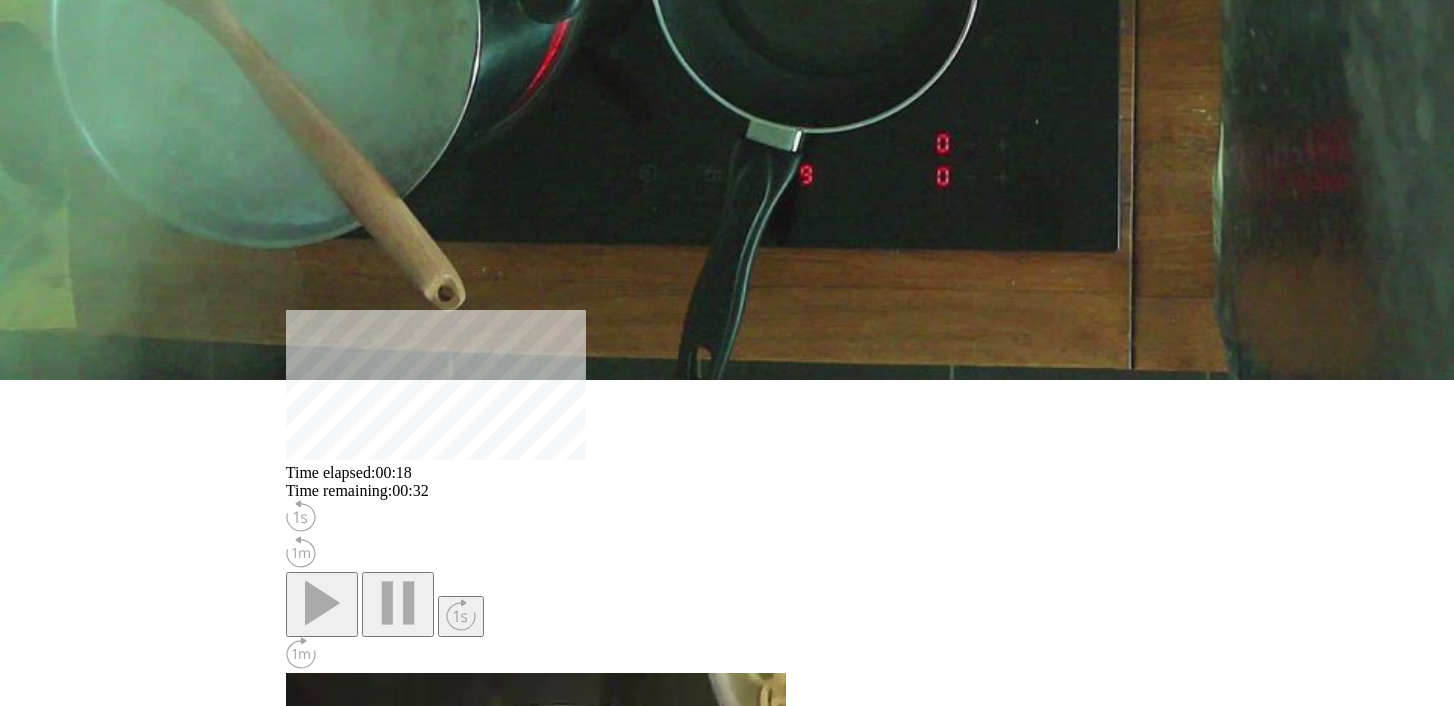 scroll, scrollTop: 636, scrollLeft: 0, axis: vertical 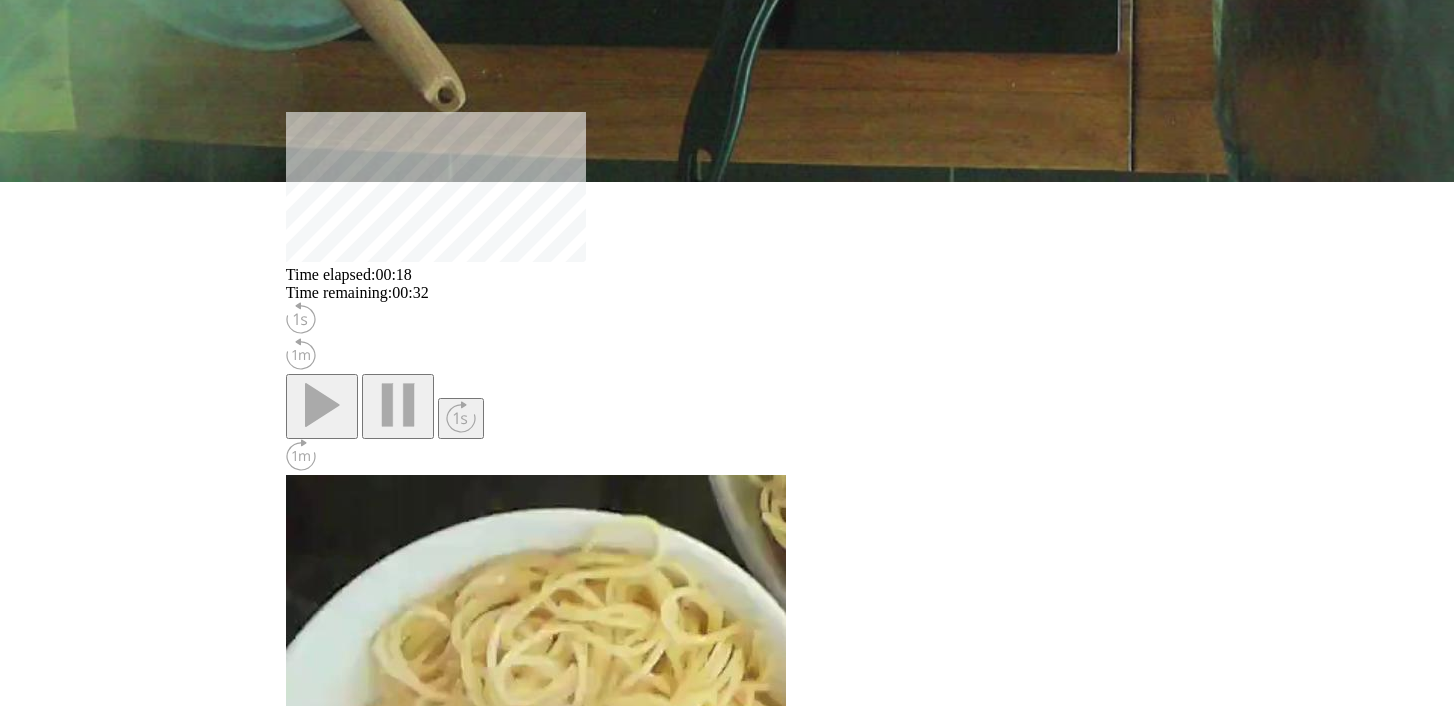 click on "**********" at bounding box center [379, 2476] 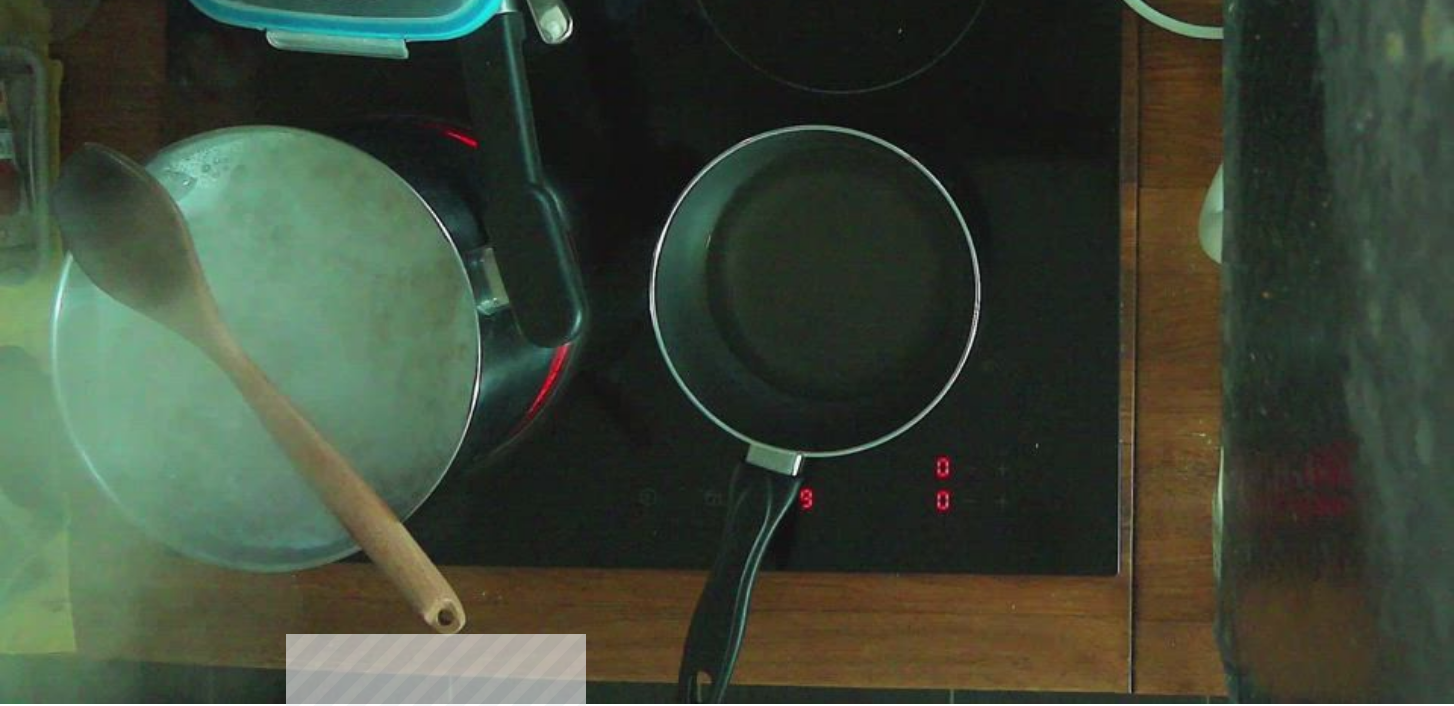 scroll, scrollTop: 0, scrollLeft: 0, axis: both 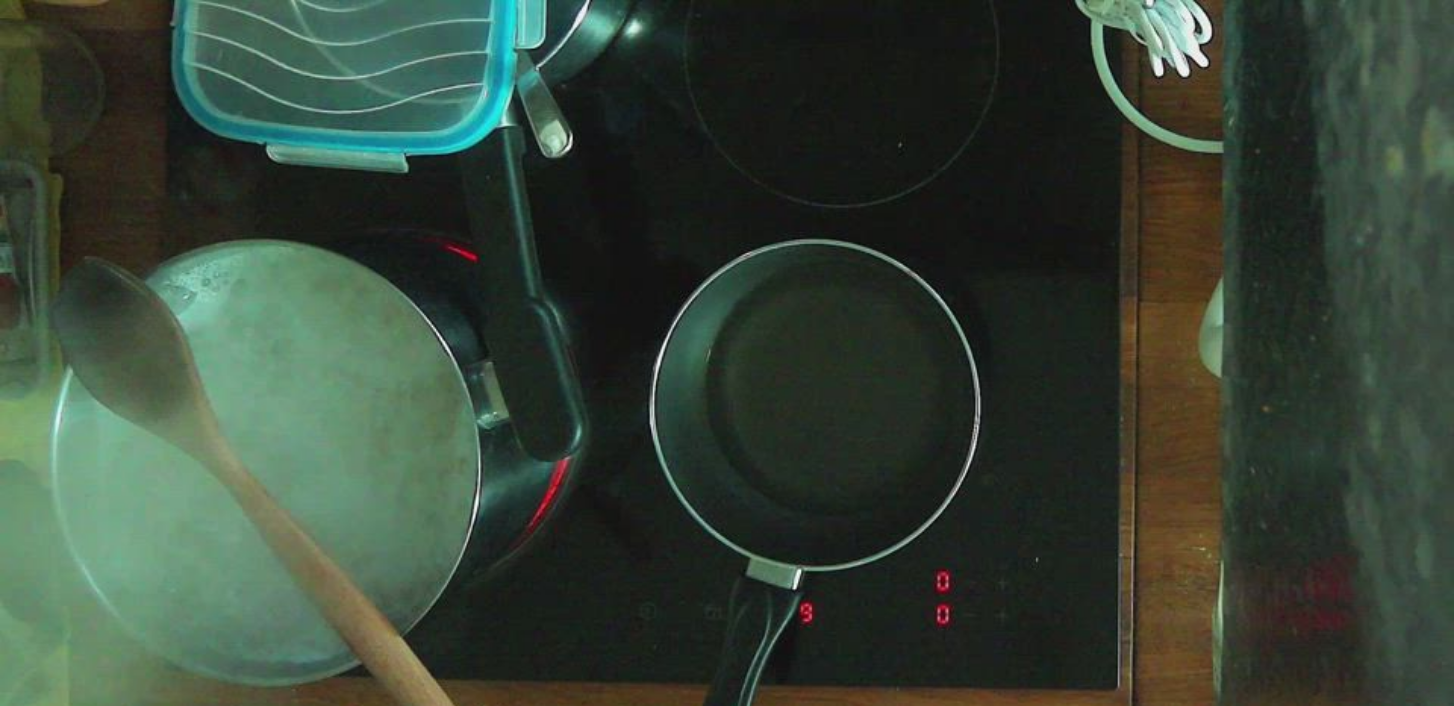 click on "Time elapsed:  00:18
Time remaining:  00:32" at bounding box center [727, 920] 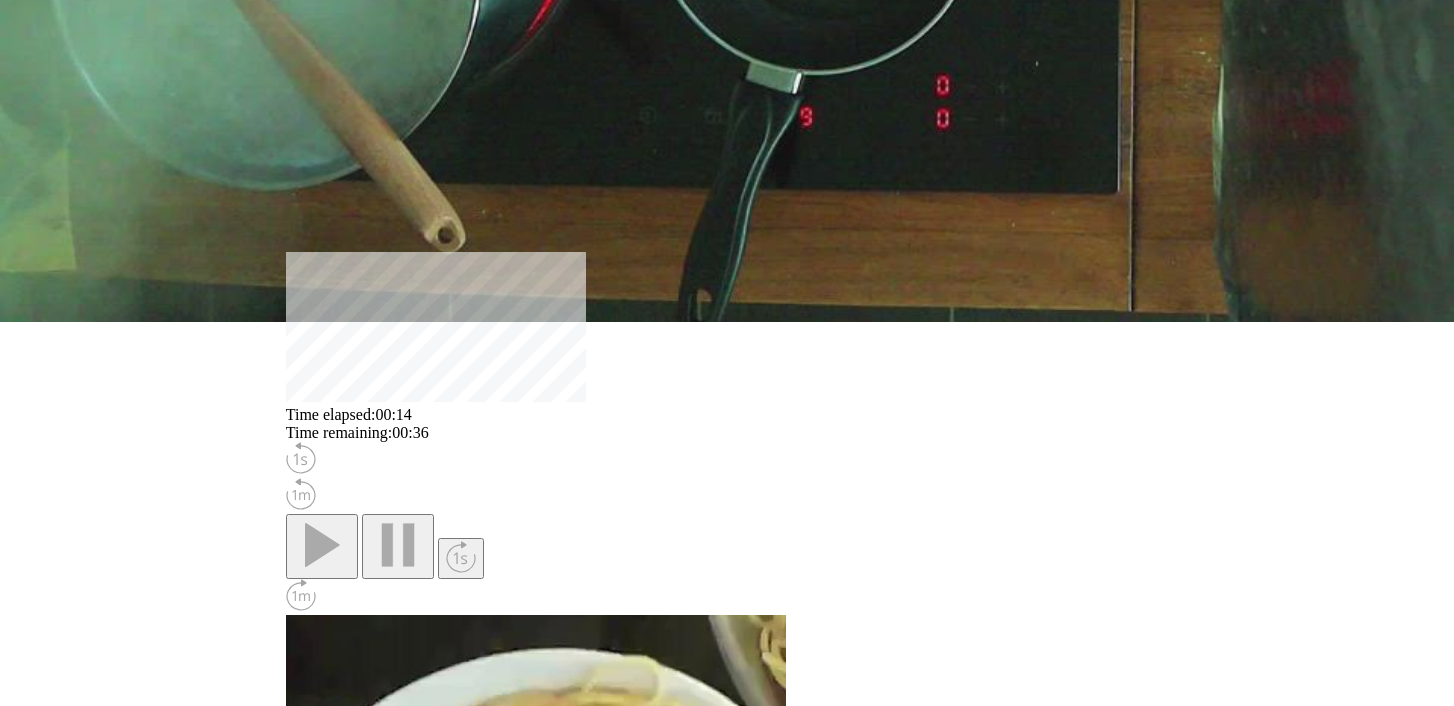 scroll, scrollTop: 636, scrollLeft: 0, axis: vertical 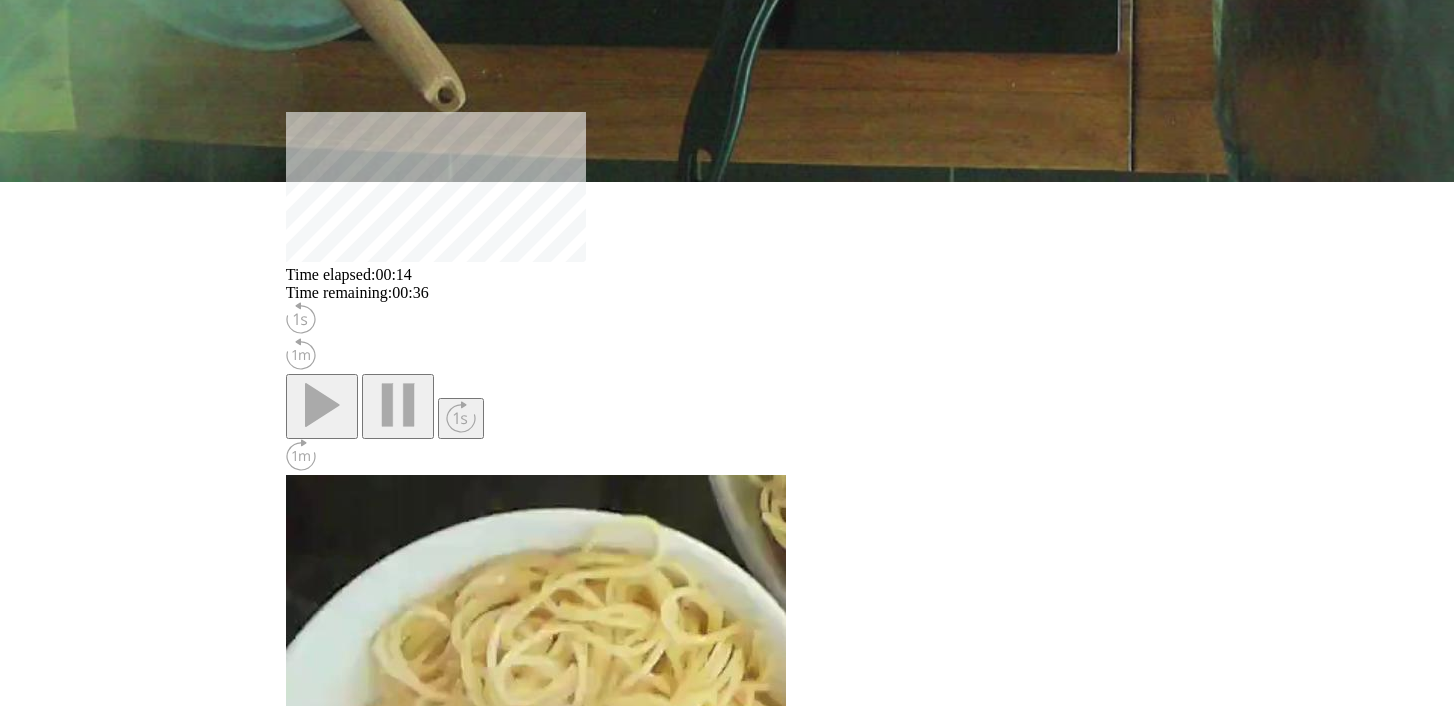 click on "**********" at bounding box center (379, 2476) 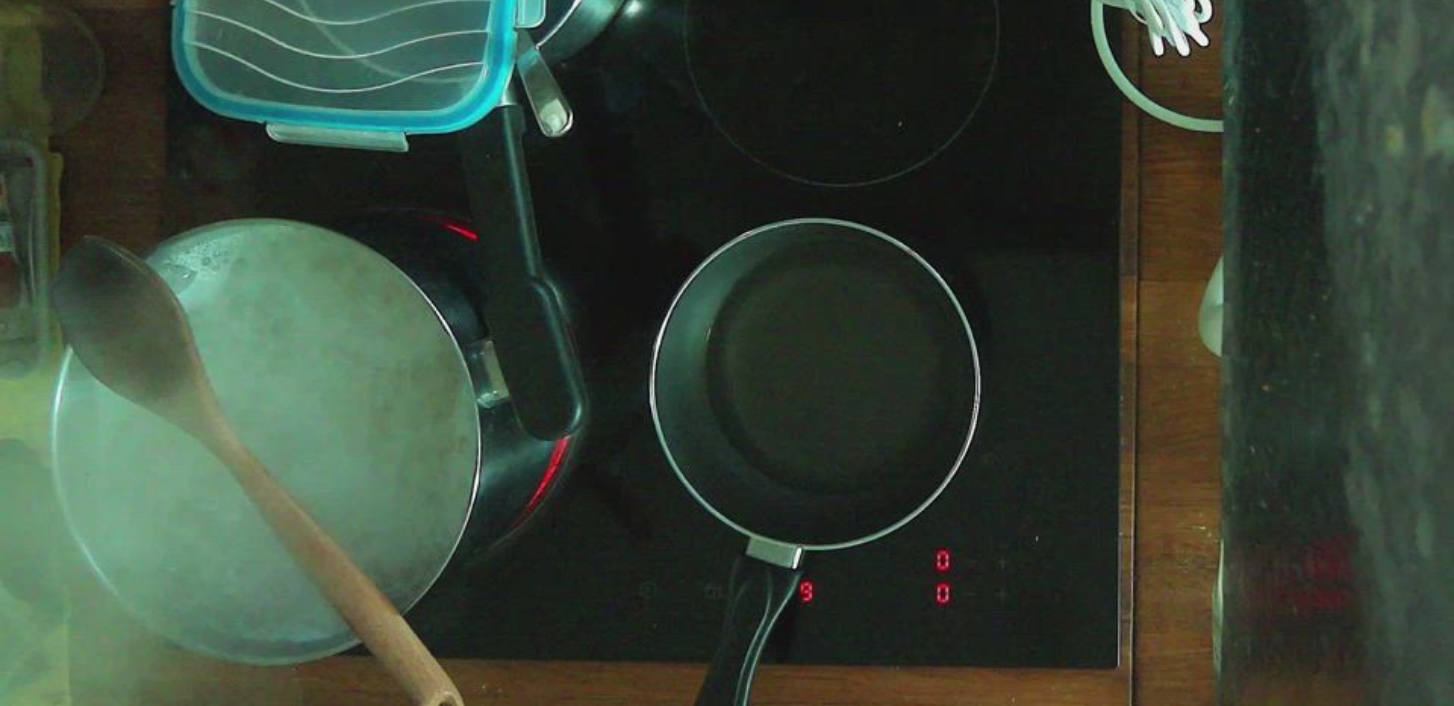scroll, scrollTop: 8, scrollLeft: 0, axis: vertical 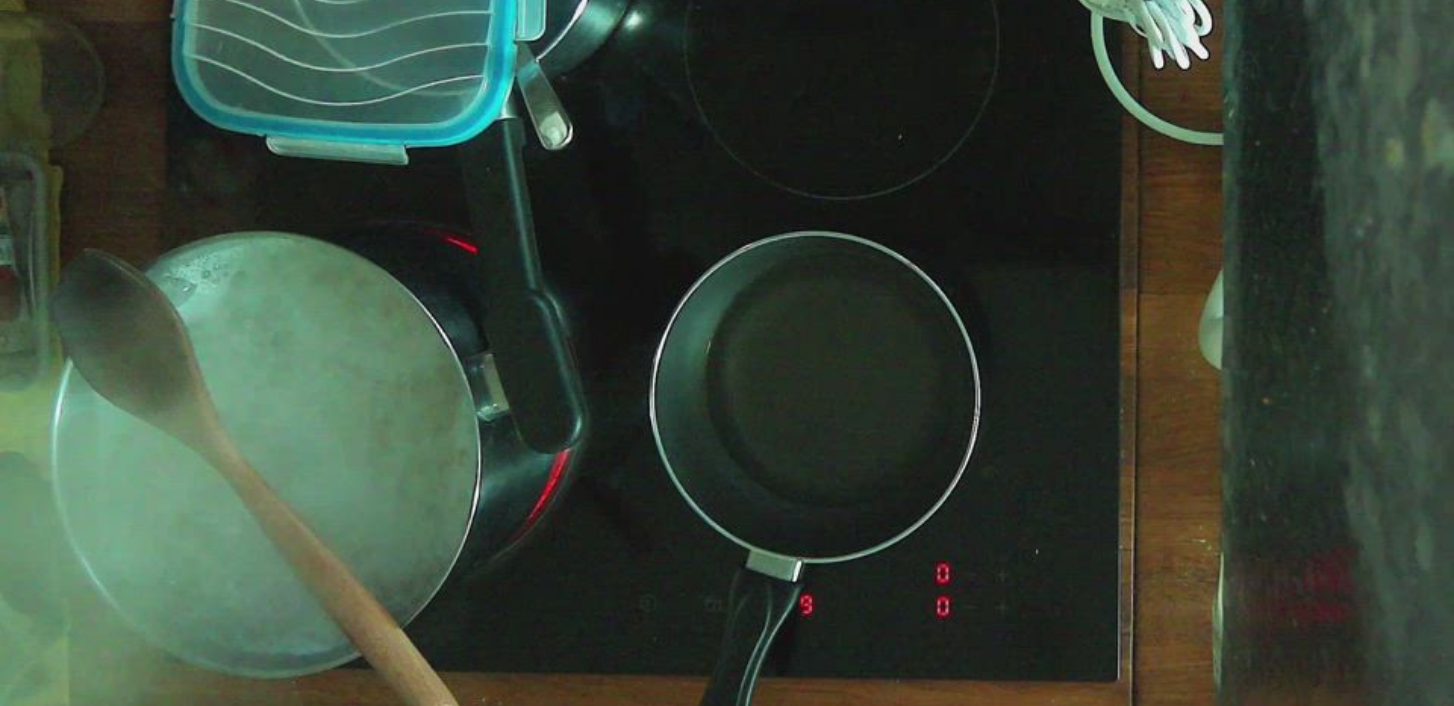 click at bounding box center [727, 894] 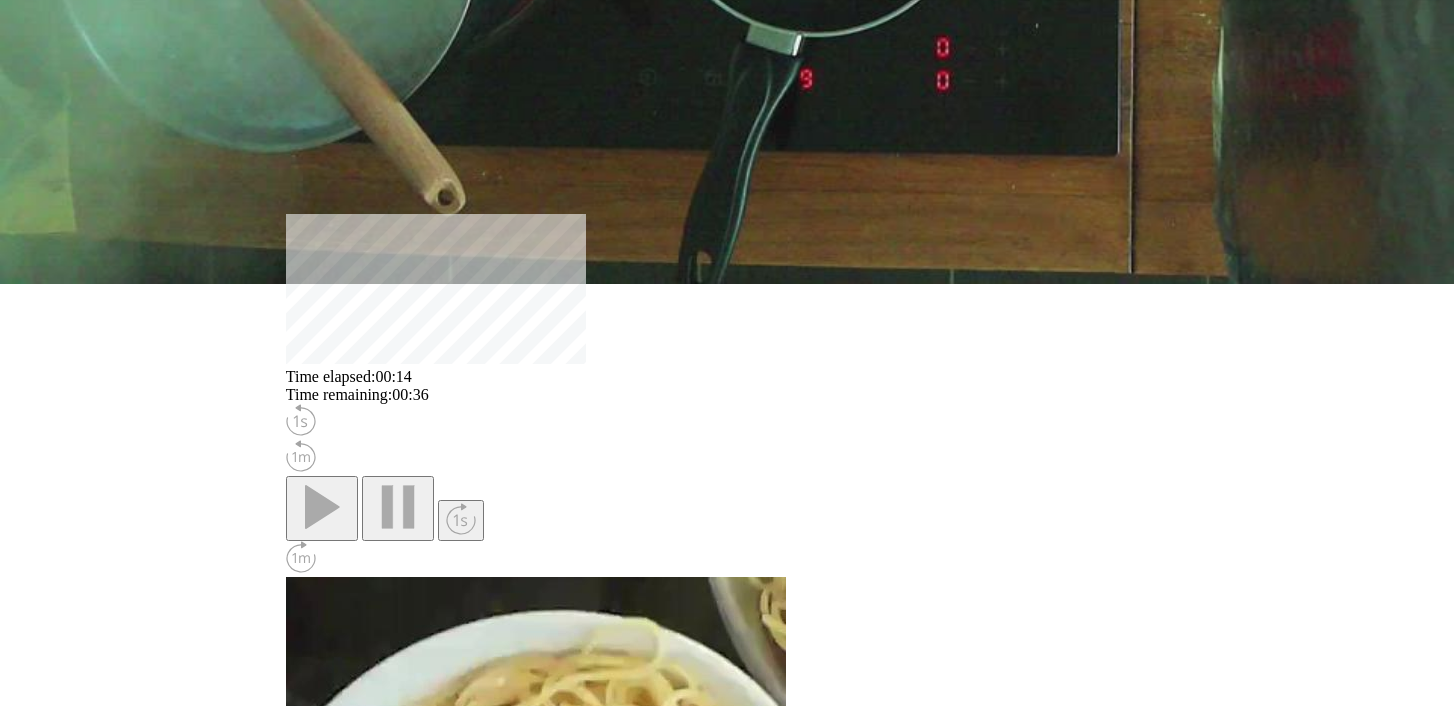 scroll, scrollTop: 684, scrollLeft: 0, axis: vertical 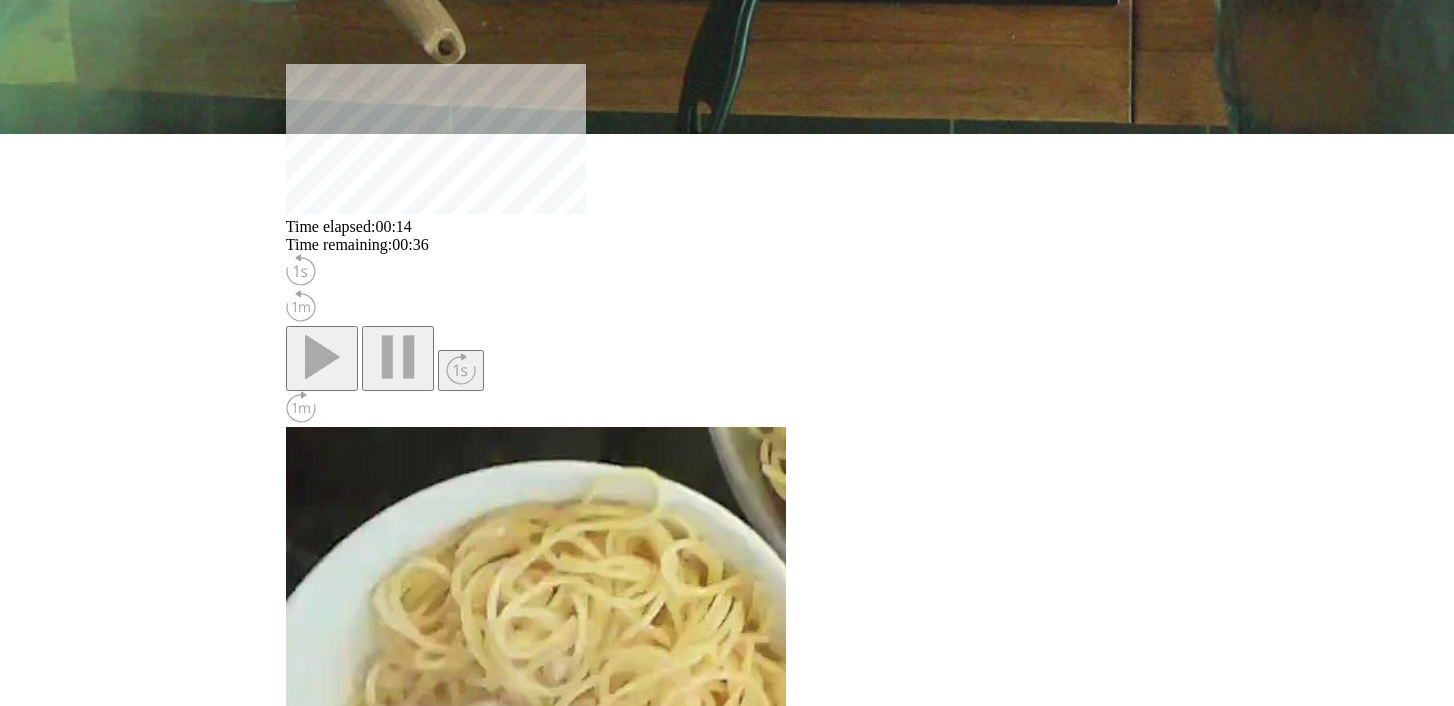 click on "切り抜く" at bounding box center (507, 2428) 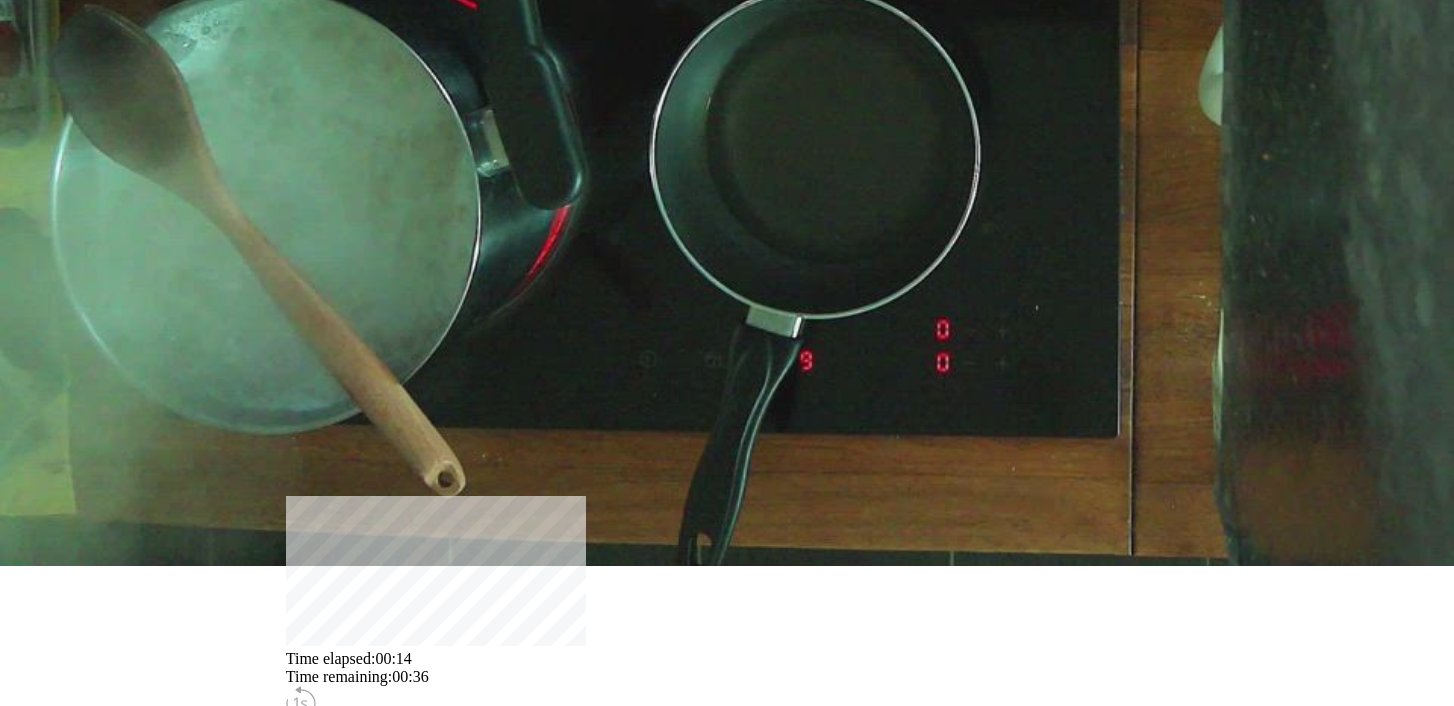 scroll, scrollTop: 0, scrollLeft: 0, axis: both 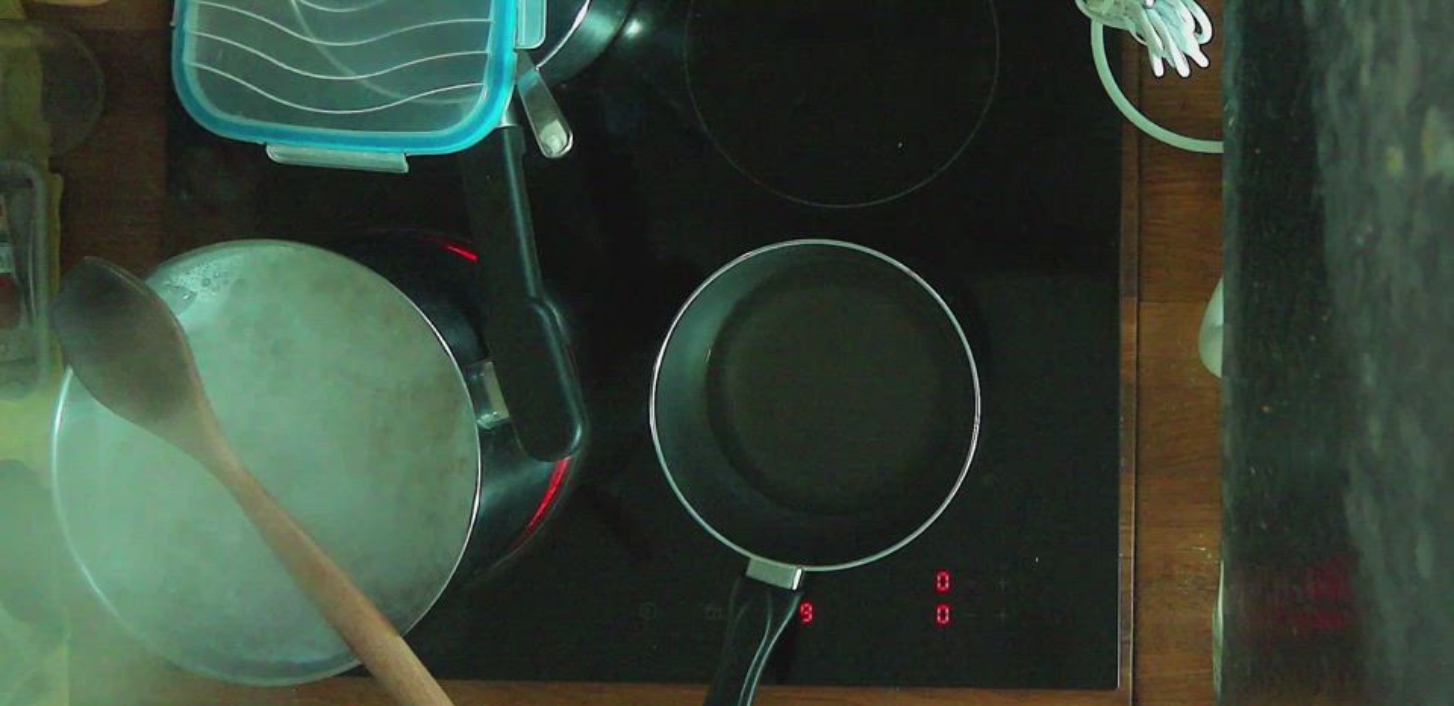 click at bounding box center (301, 954) 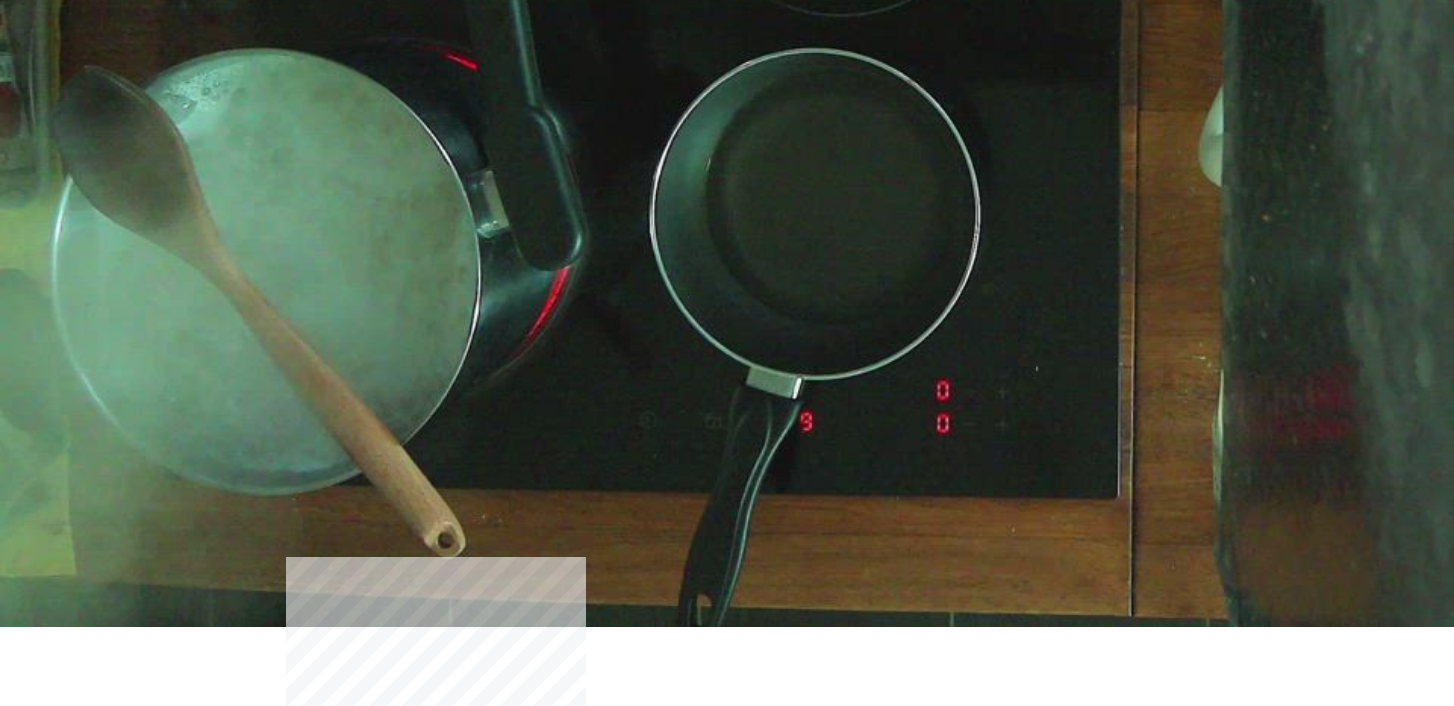 scroll, scrollTop: 732, scrollLeft: 0, axis: vertical 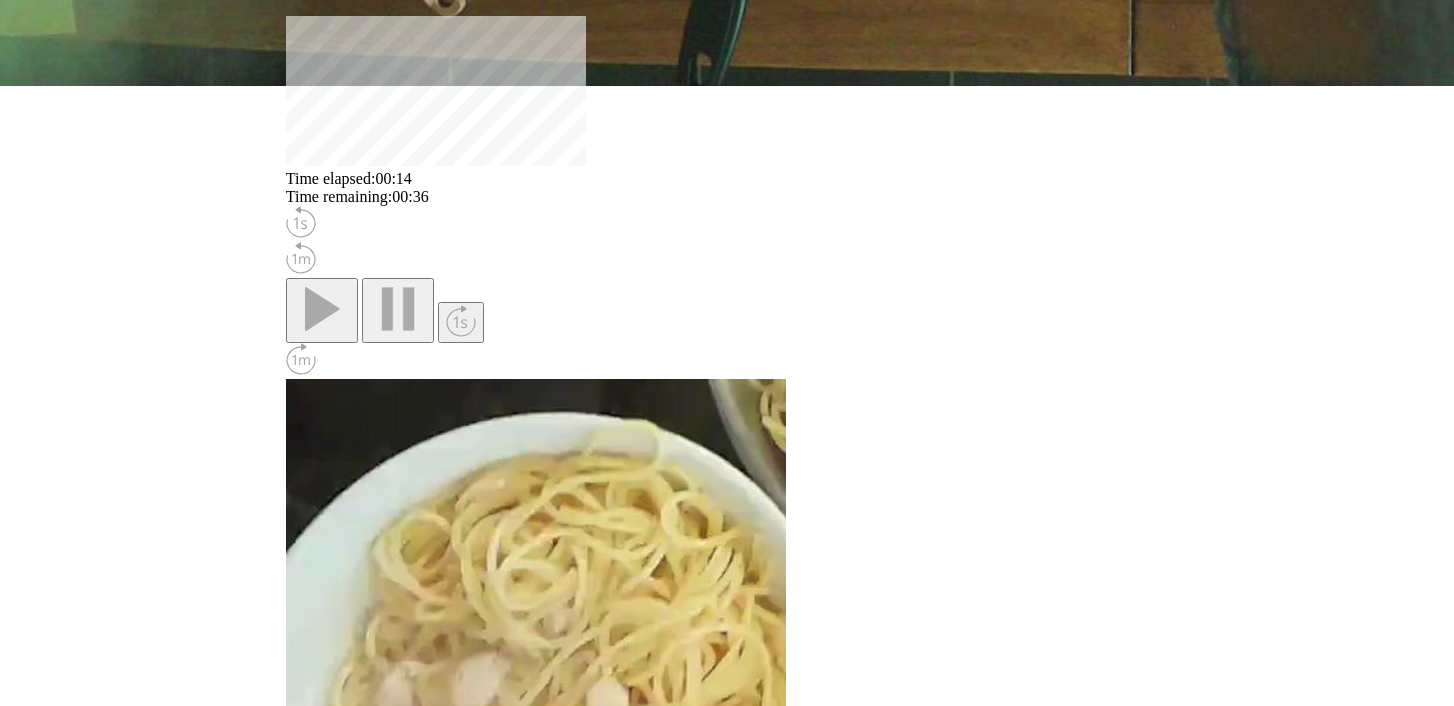 click on "切り抜く" at bounding box center [507, 2380] 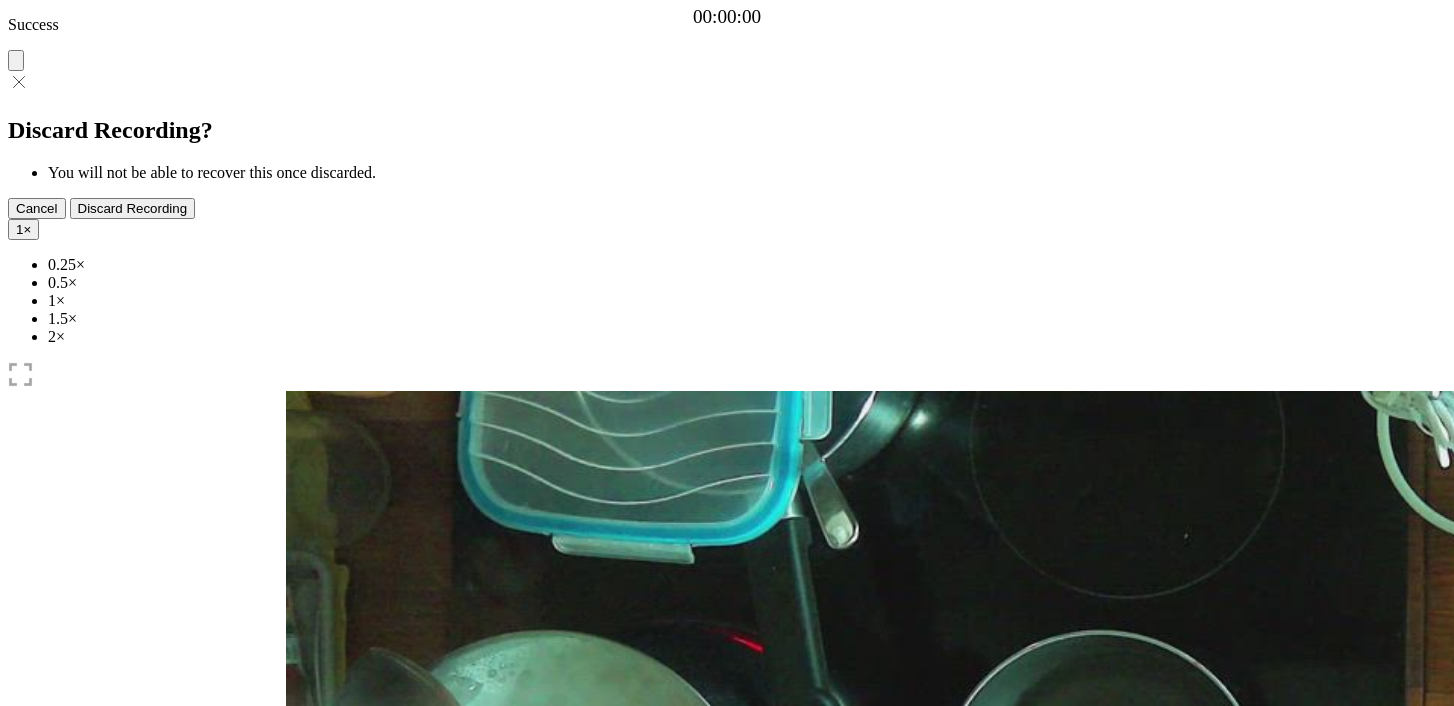 scroll, scrollTop: 0, scrollLeft: 0, axis: both 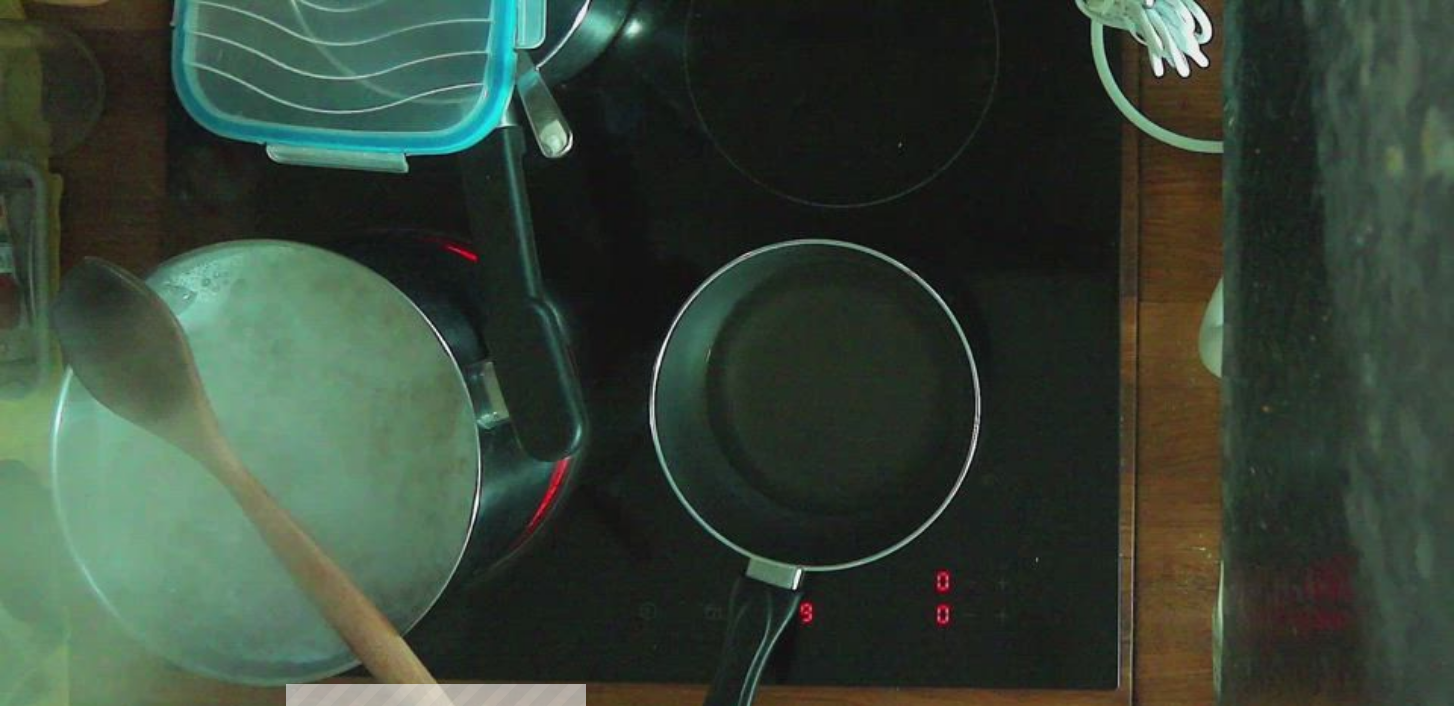click at bounding box center (322, 1180) 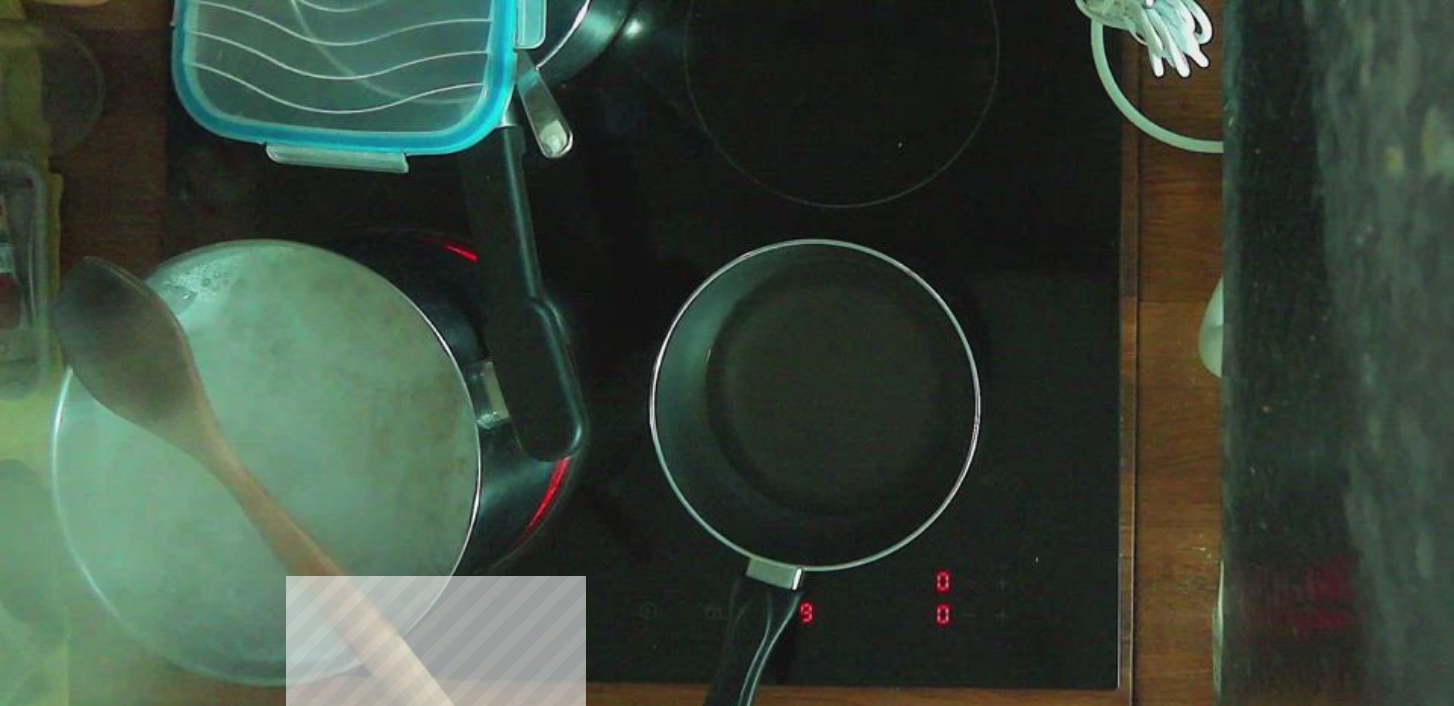 scroll, scrollTop: 123, scrollLeft: 0, axis: vertical 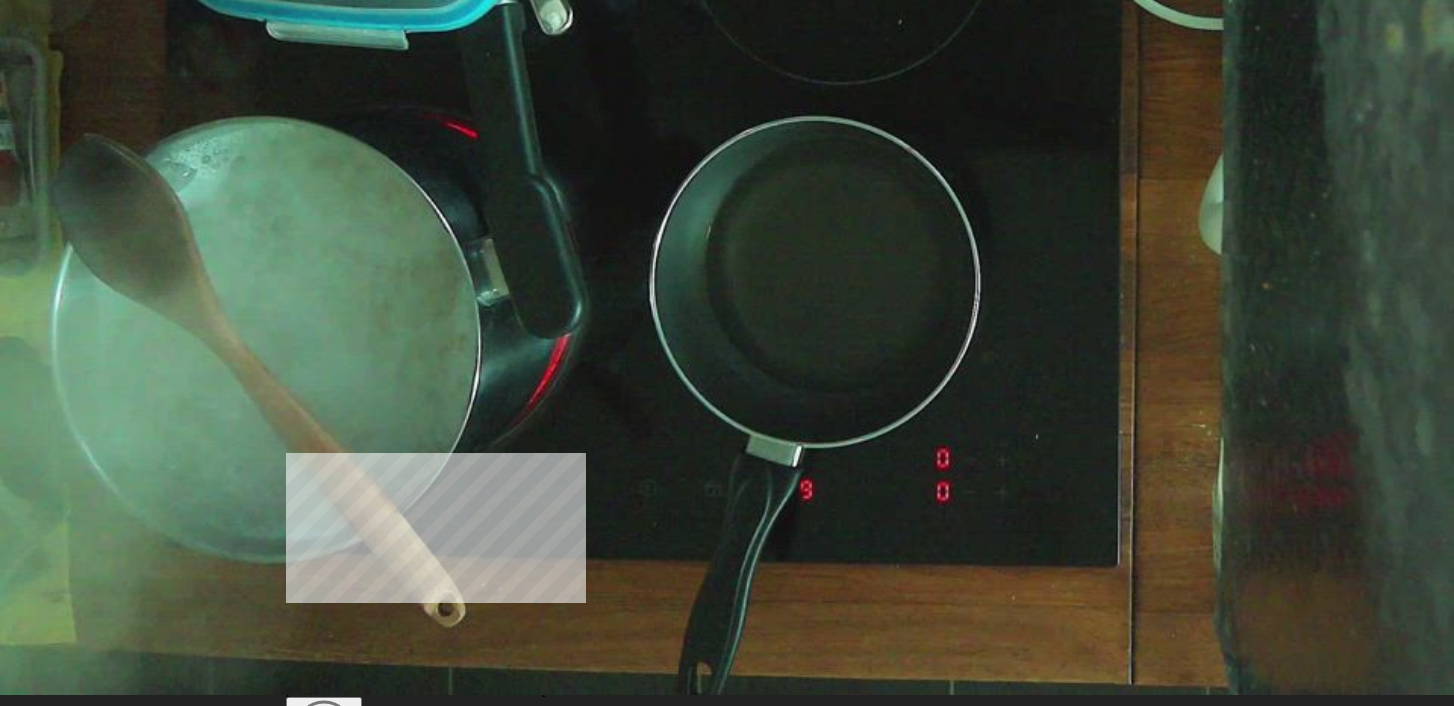 click on "Share this feedback" at bounding box center [353, 1075] 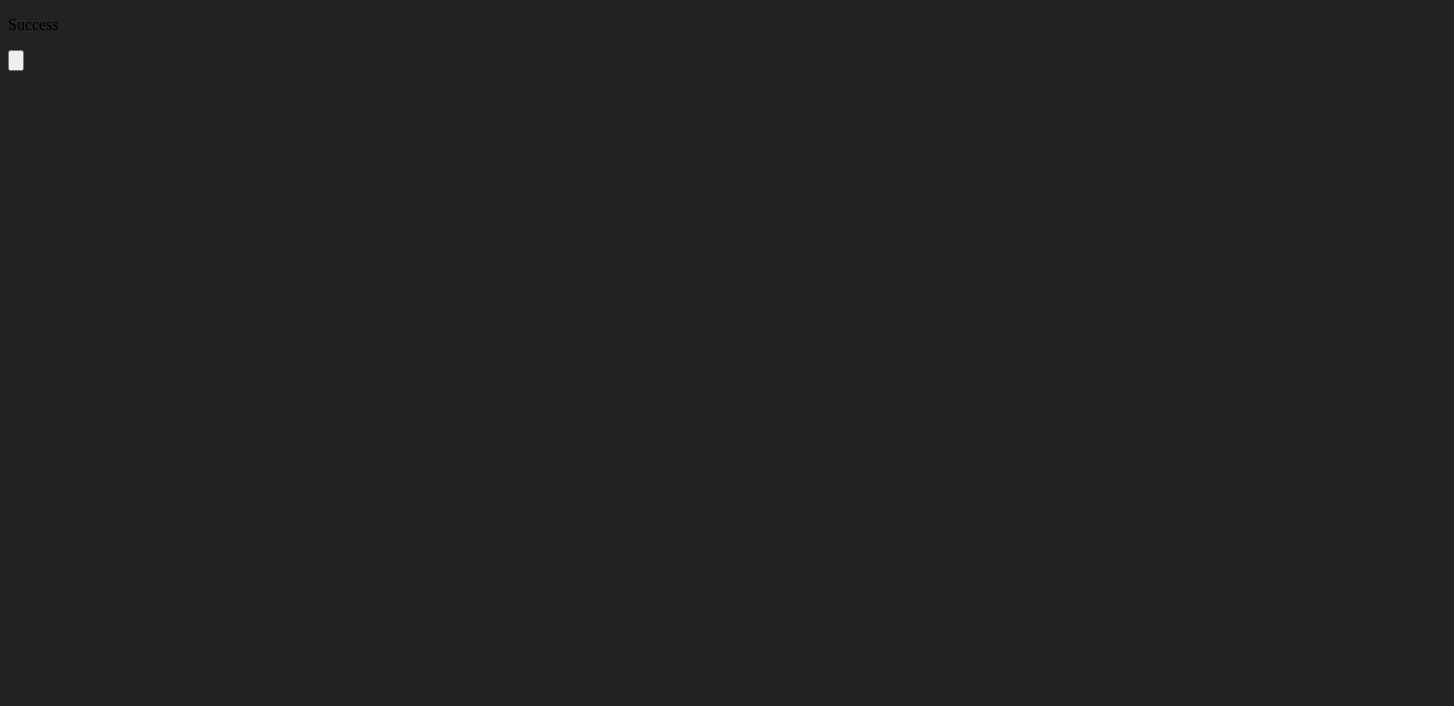 scroll, scrollTop: 0, scrollLeft: 0, axis: both 